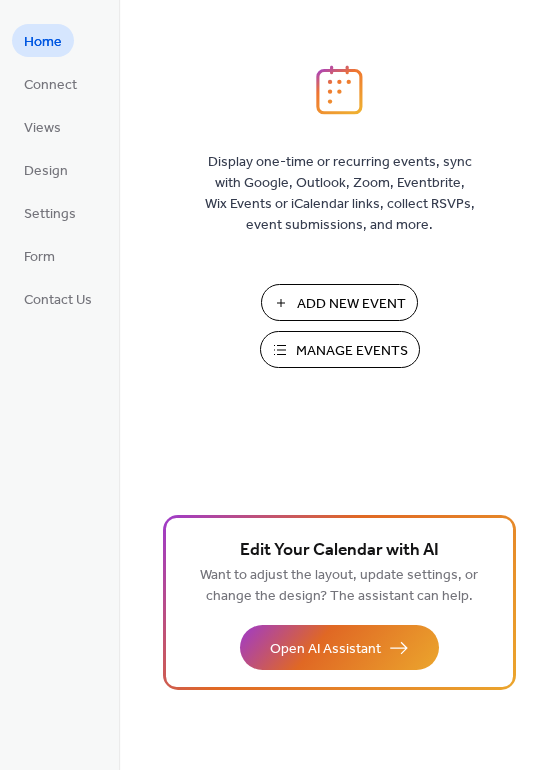 scroll, scrollTop: 0, scrollLeft: 0, axis: both 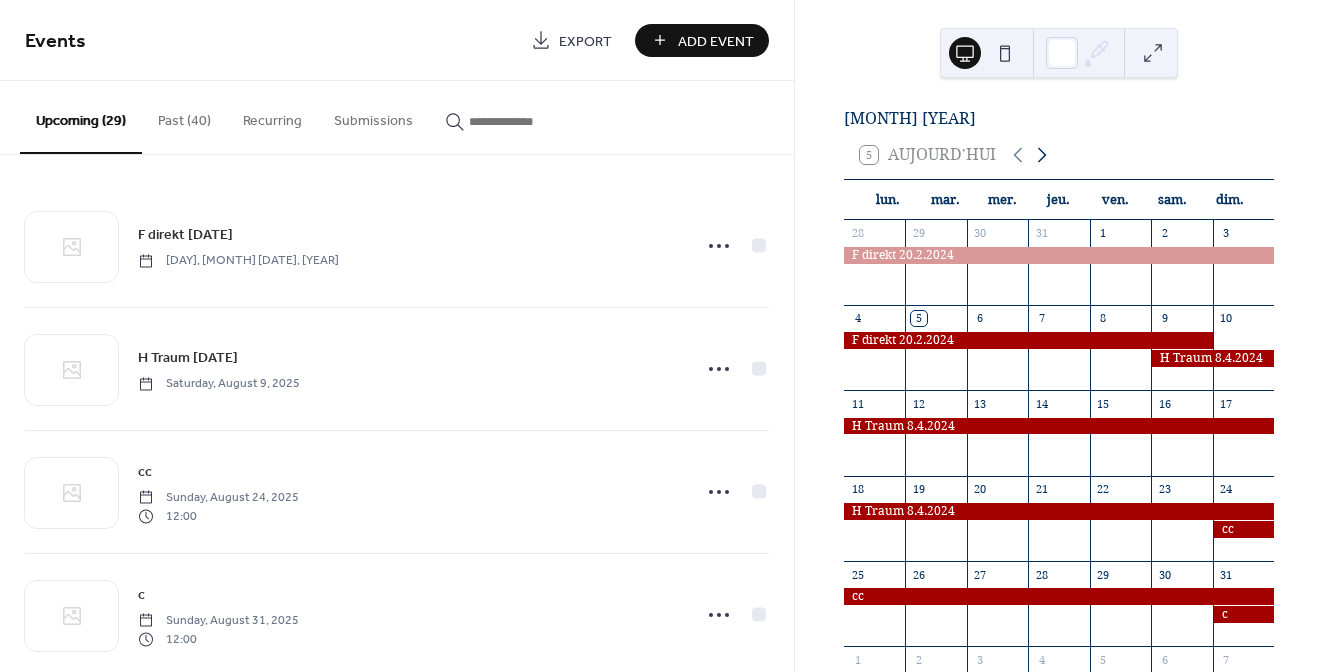 click 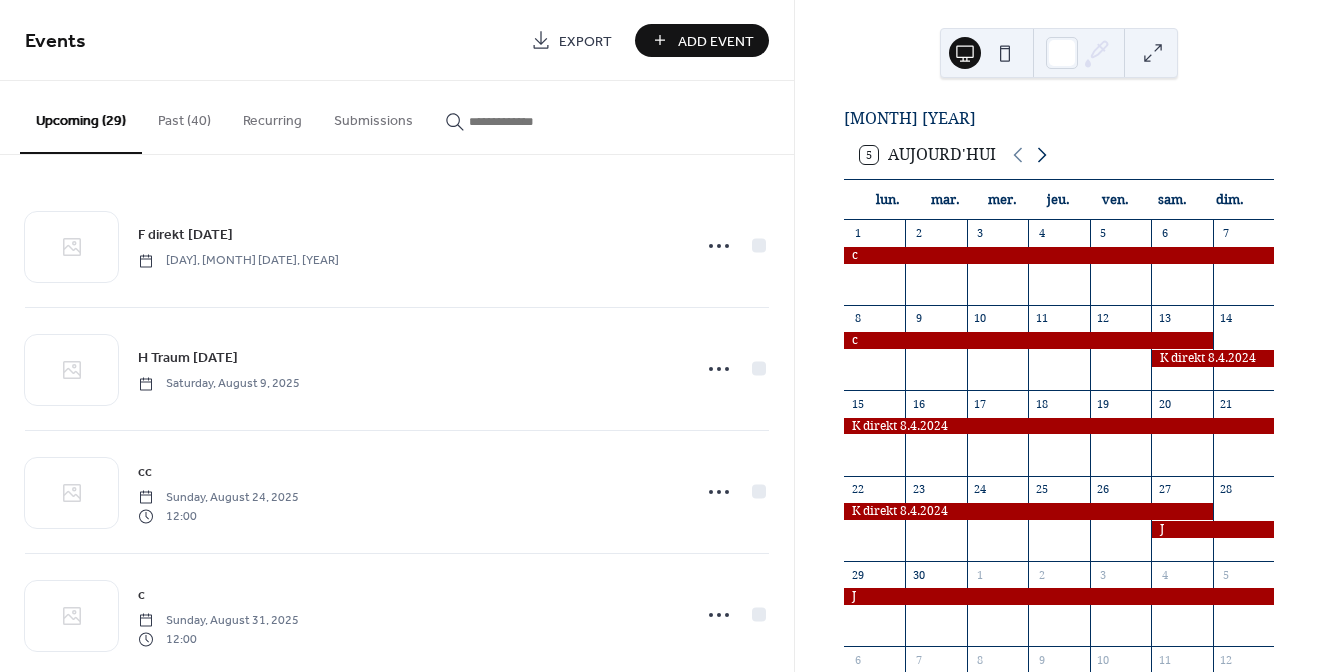 click 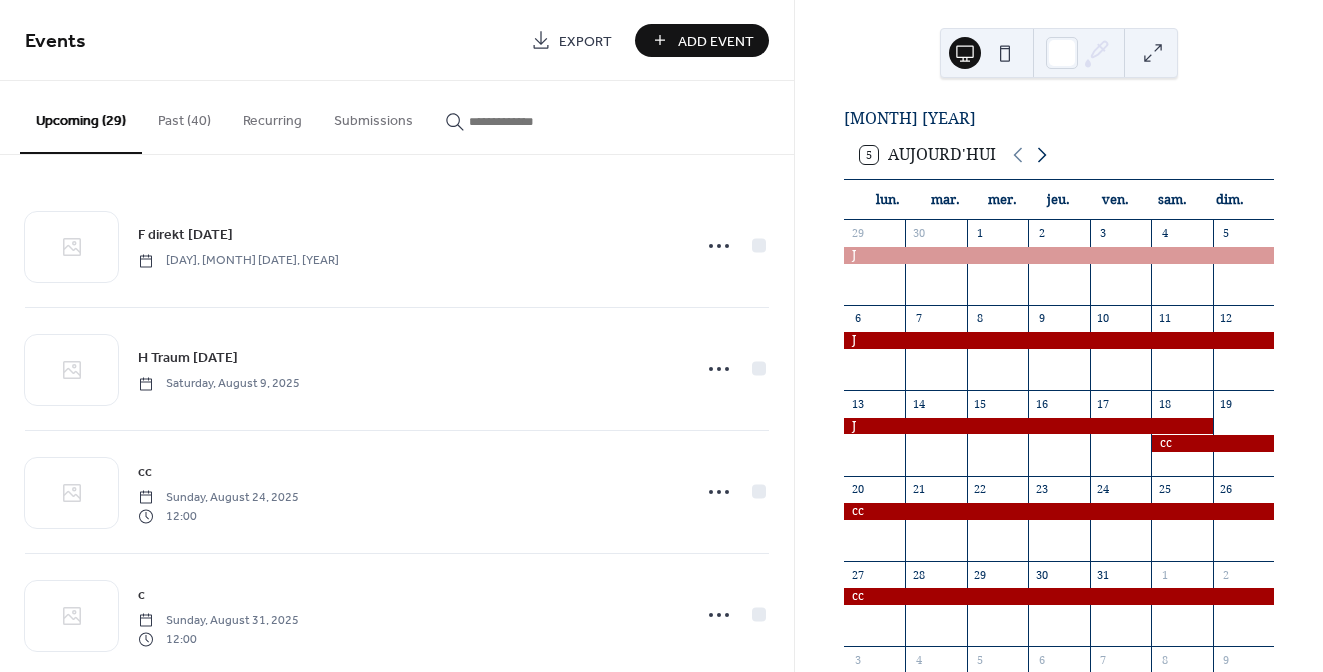 click 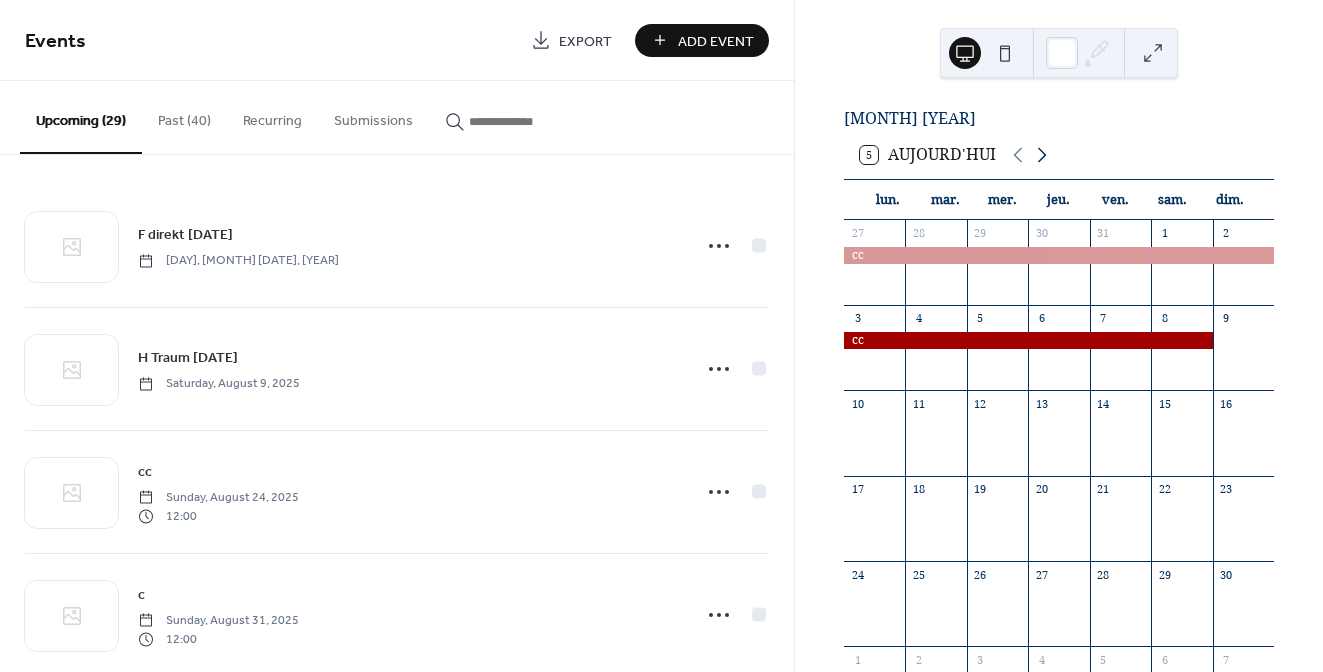 click 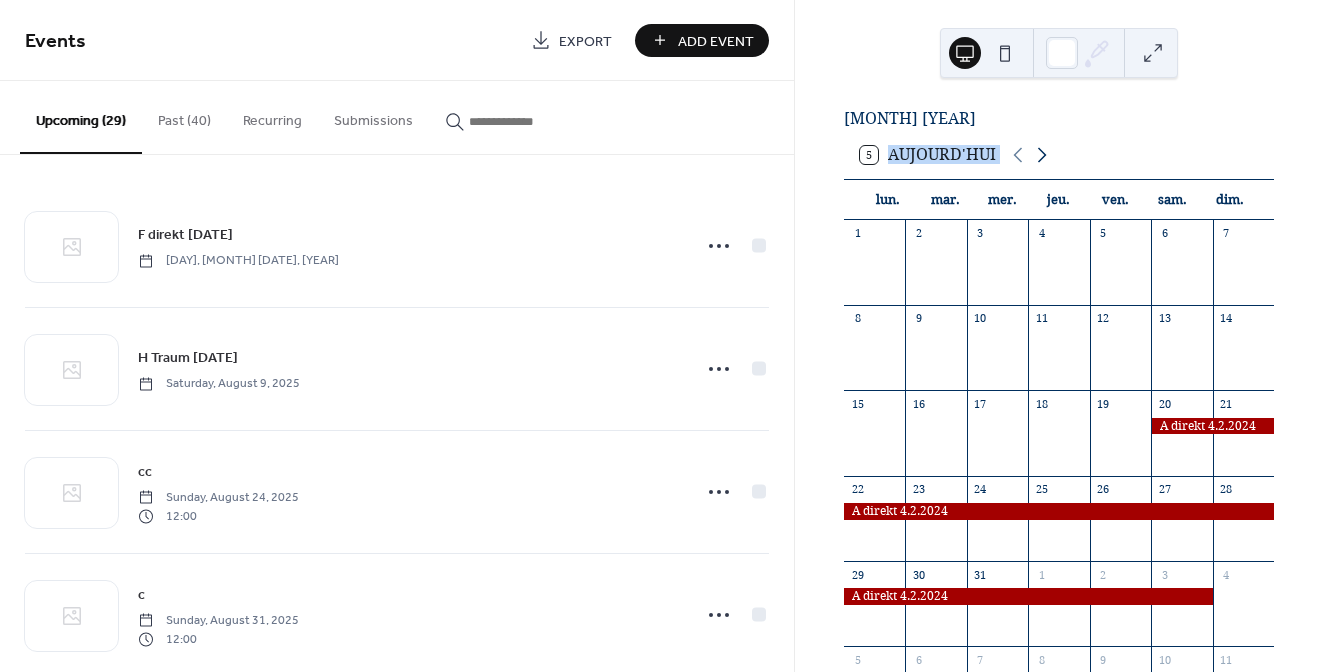 click 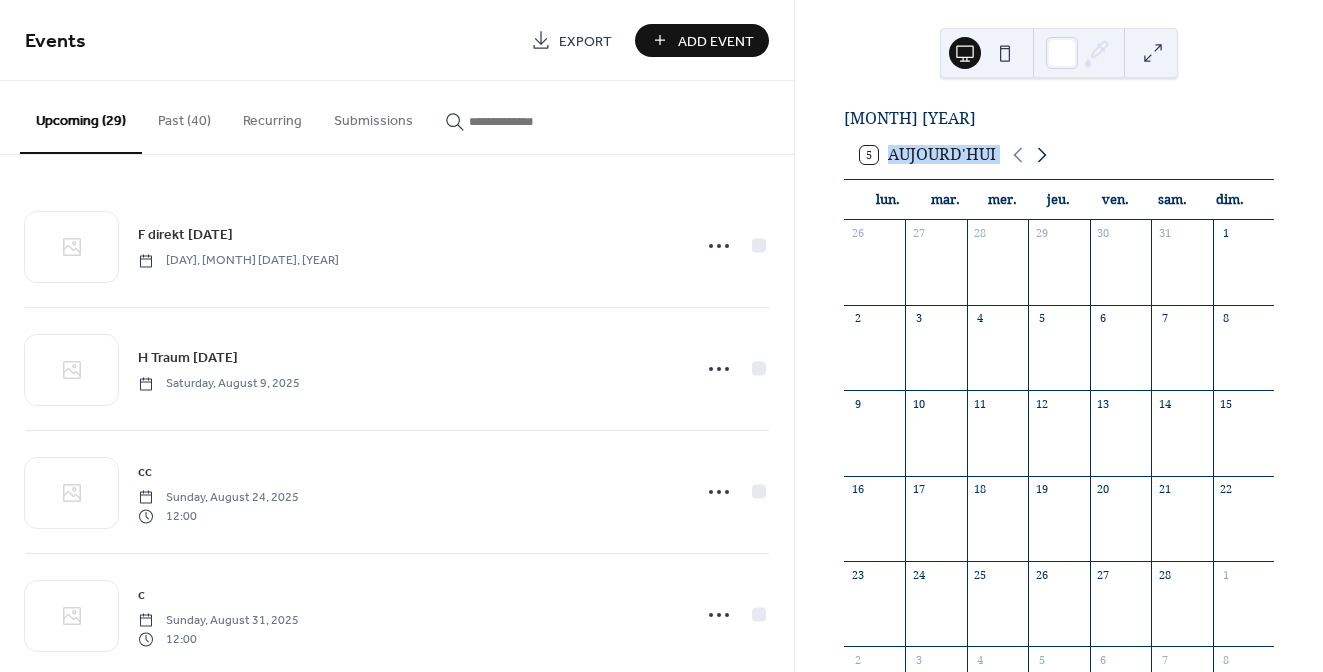 click 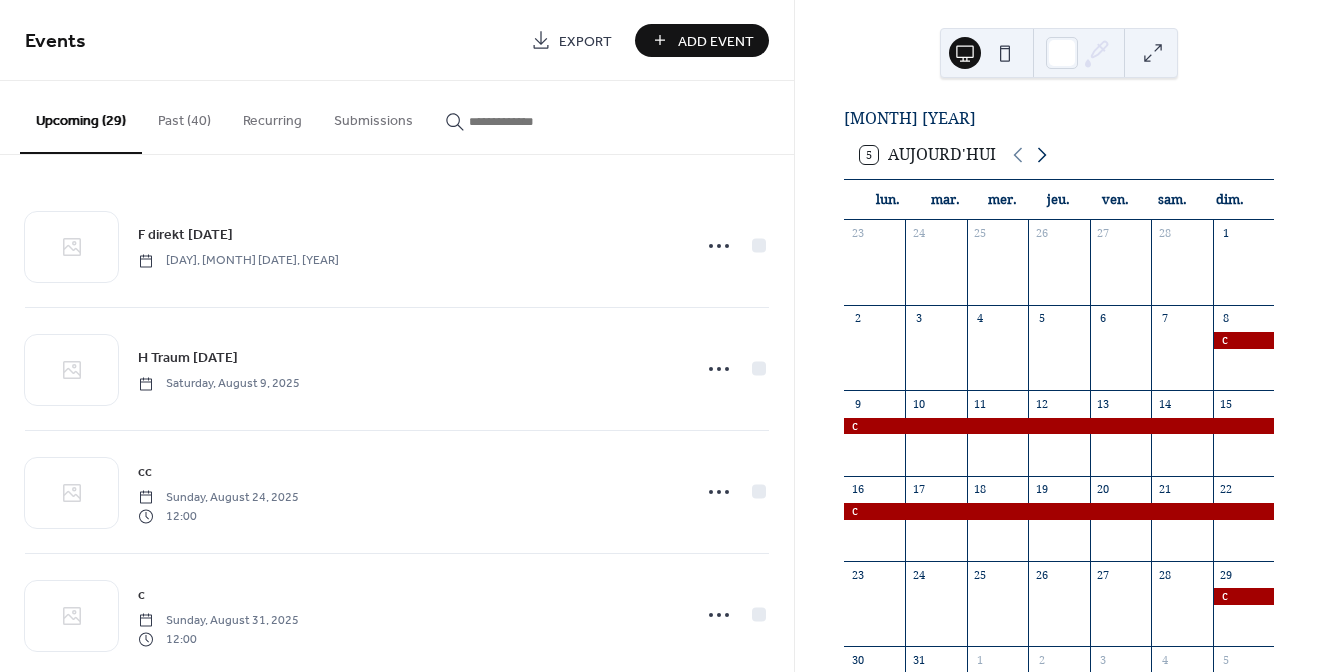 click 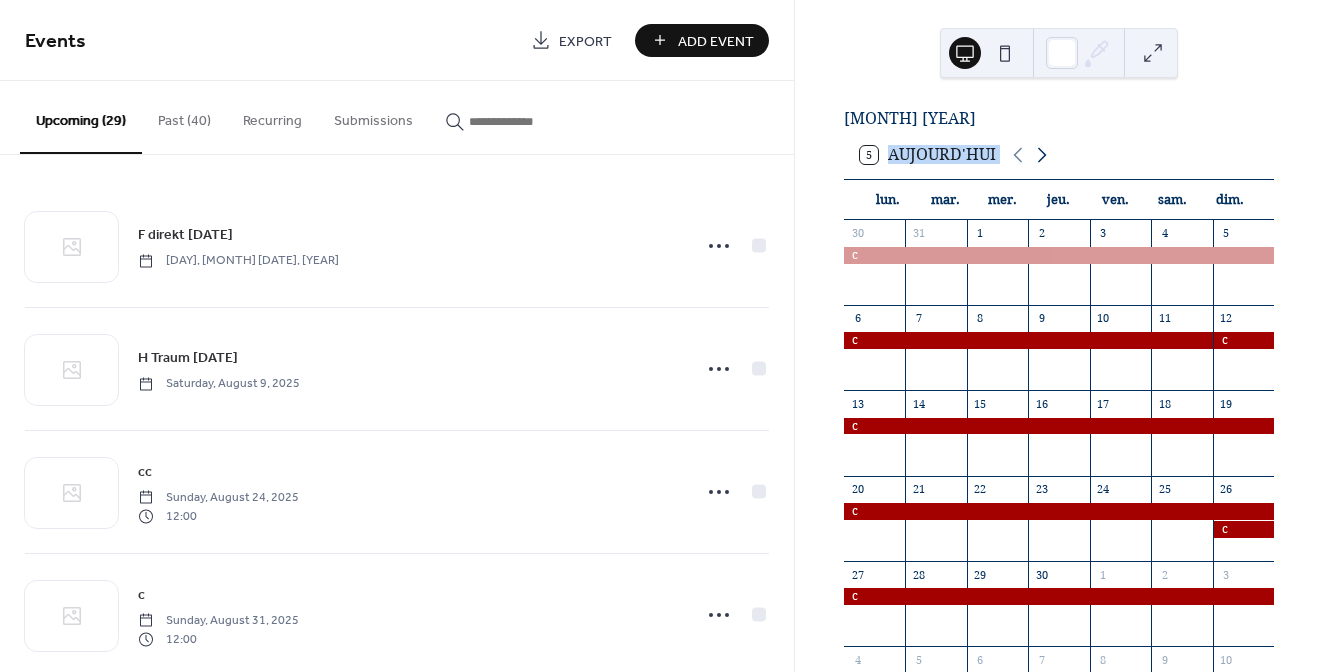 click 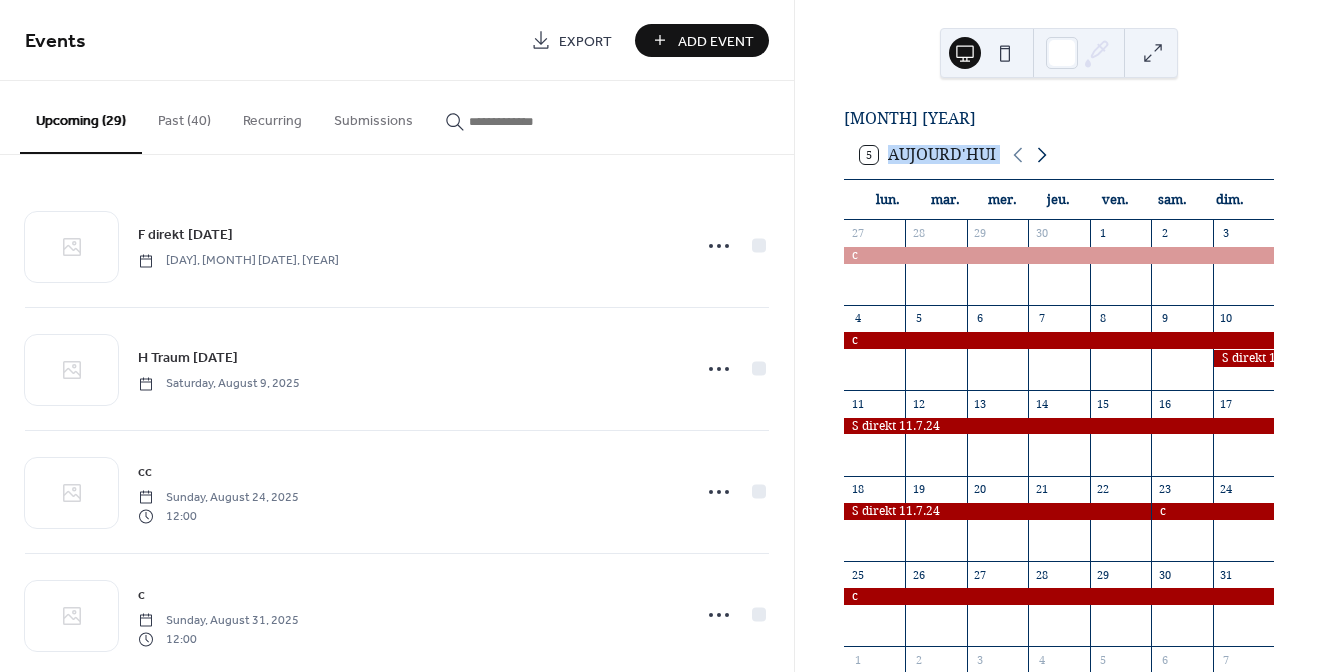 click 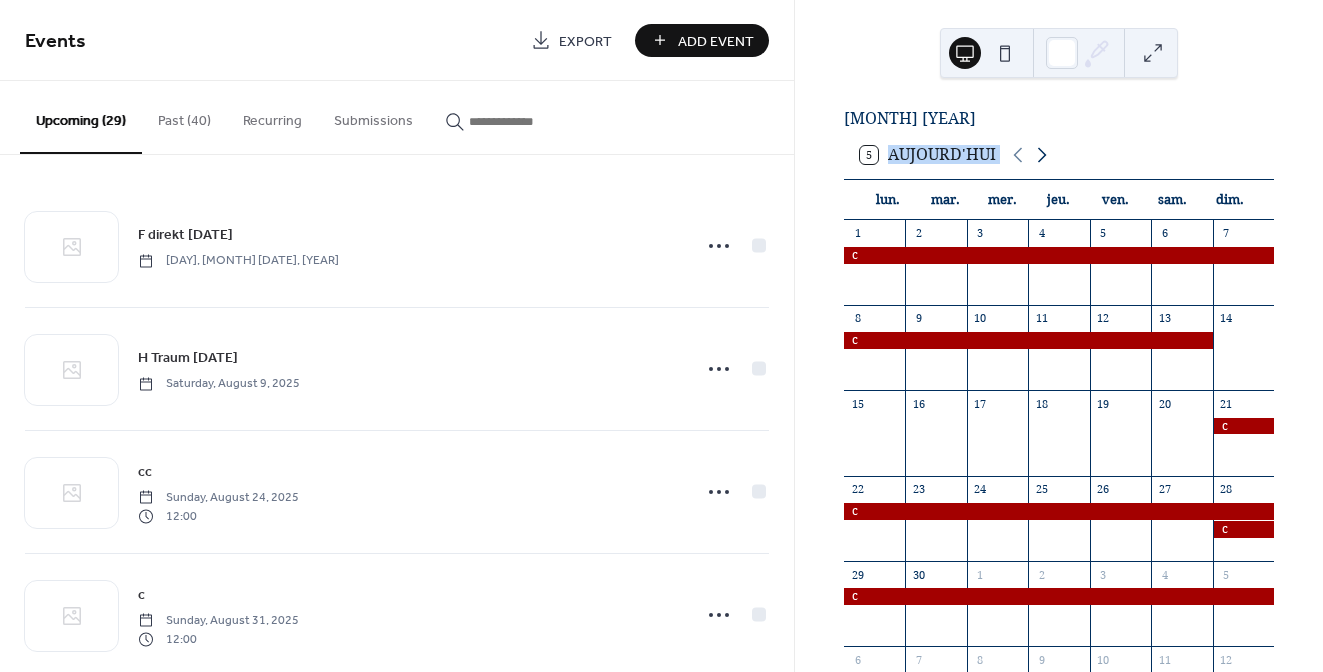 click 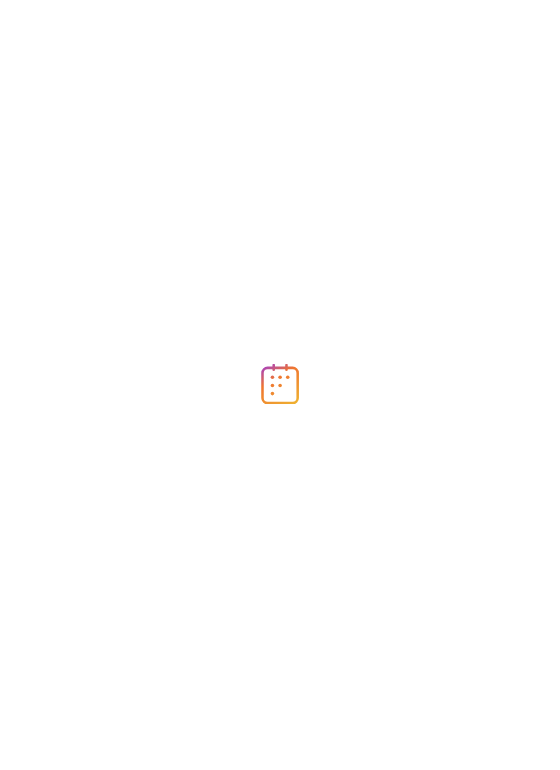 scroll, scrollTop: 0, scrollLeft: 0, axis: both 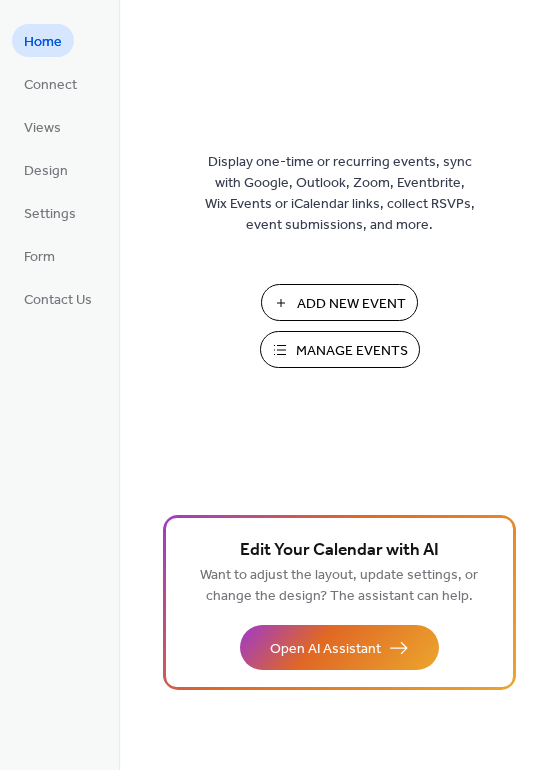 click on "Manage Events" at bounding box center (352, 351) 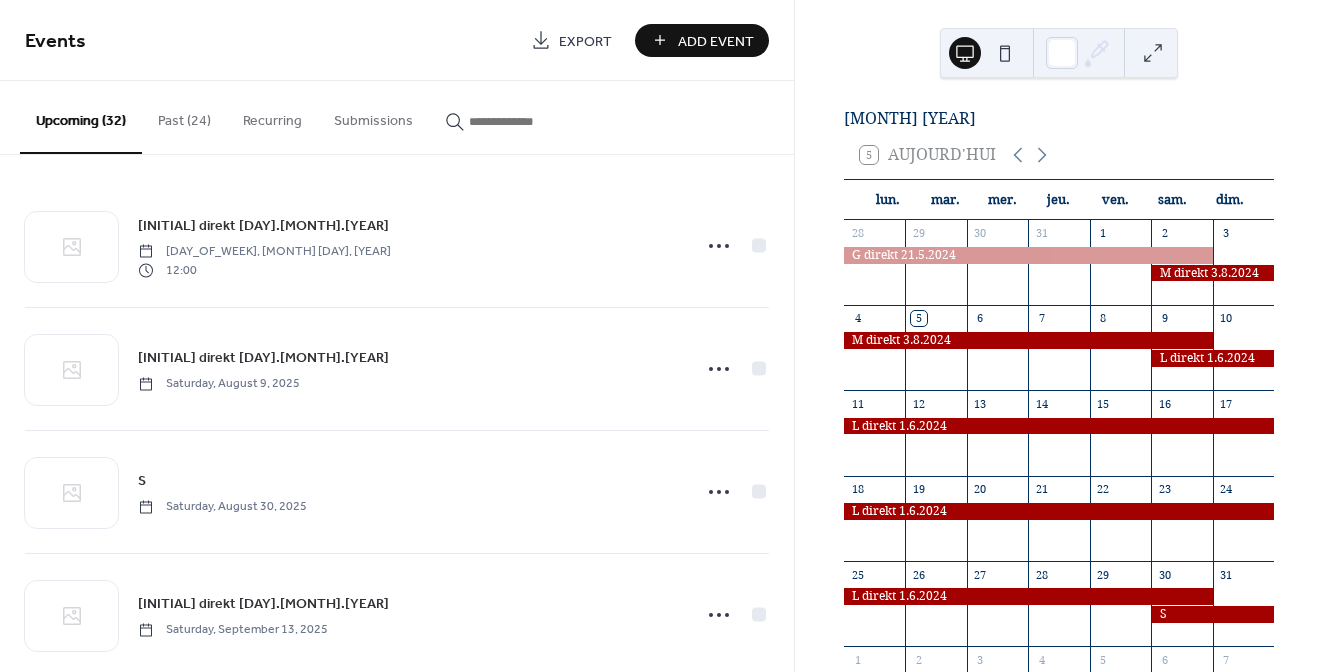 scroll, scrollTop: 0, scrollLeft: 0, axis: both 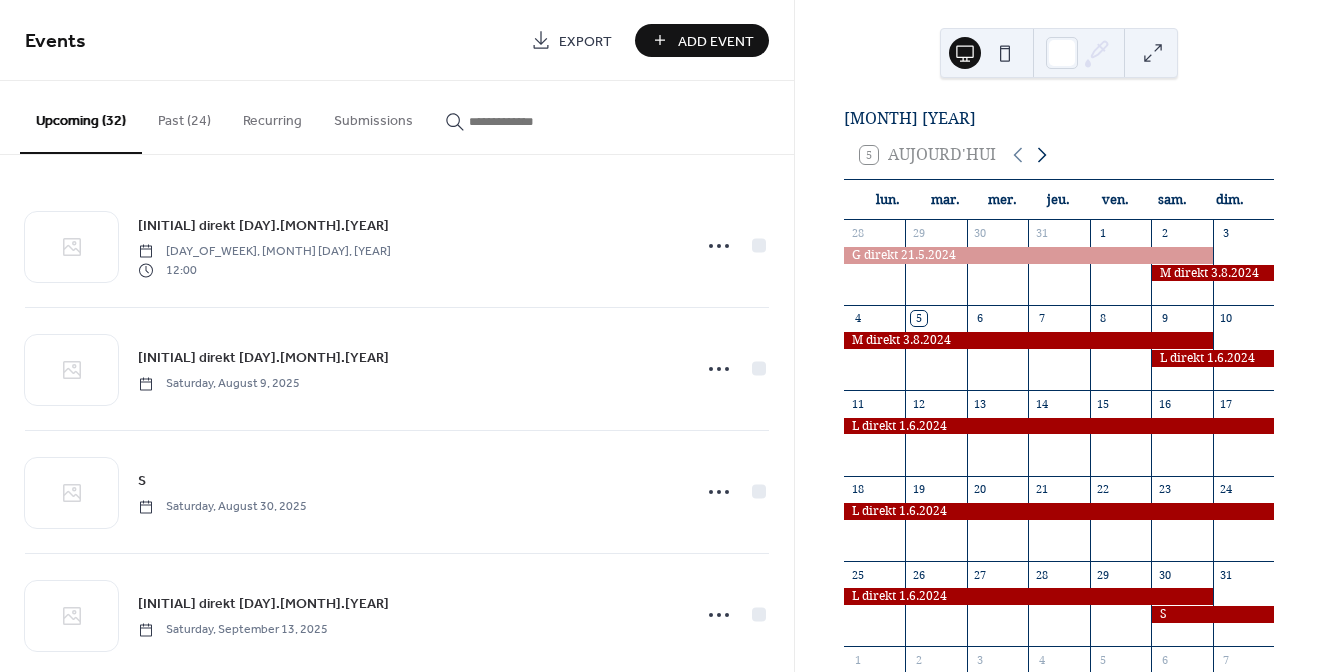 click 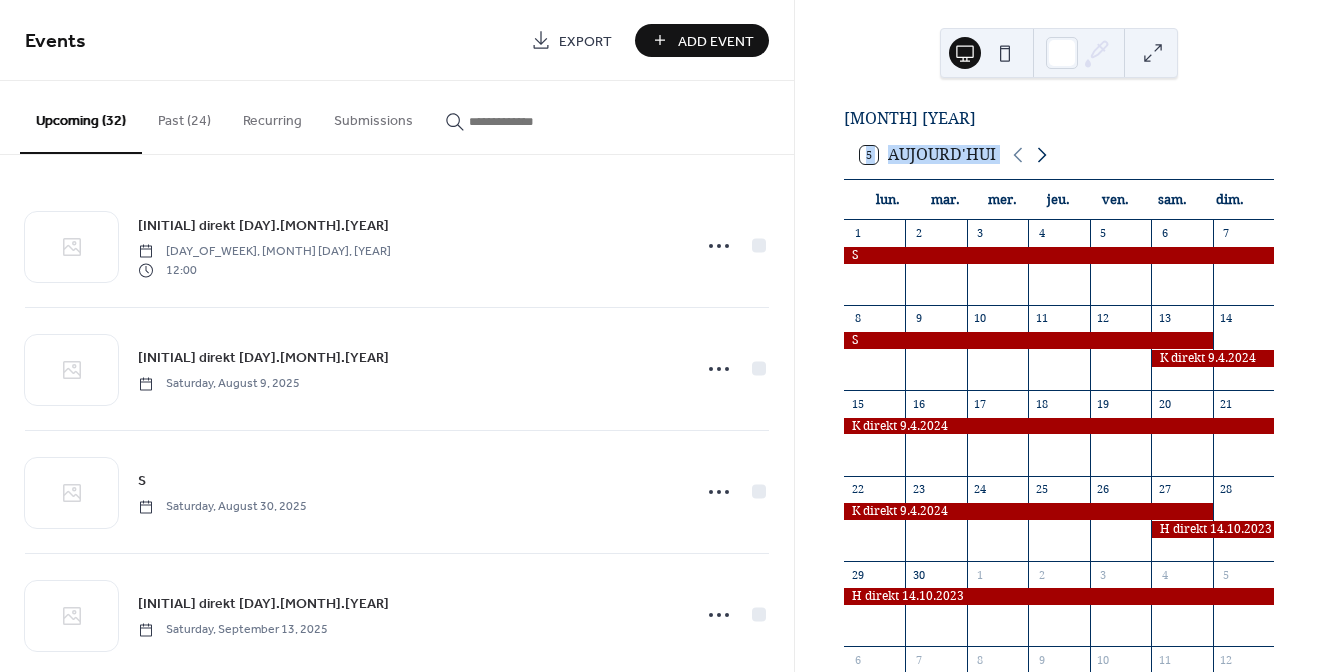 click 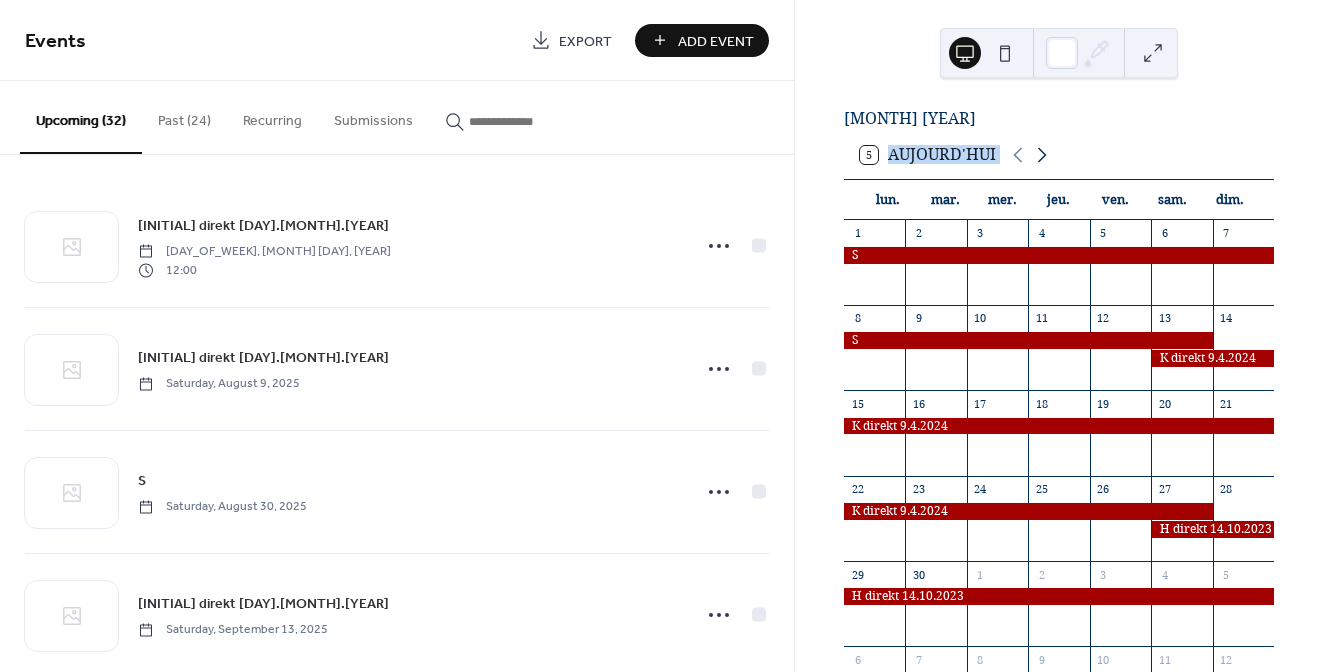 click 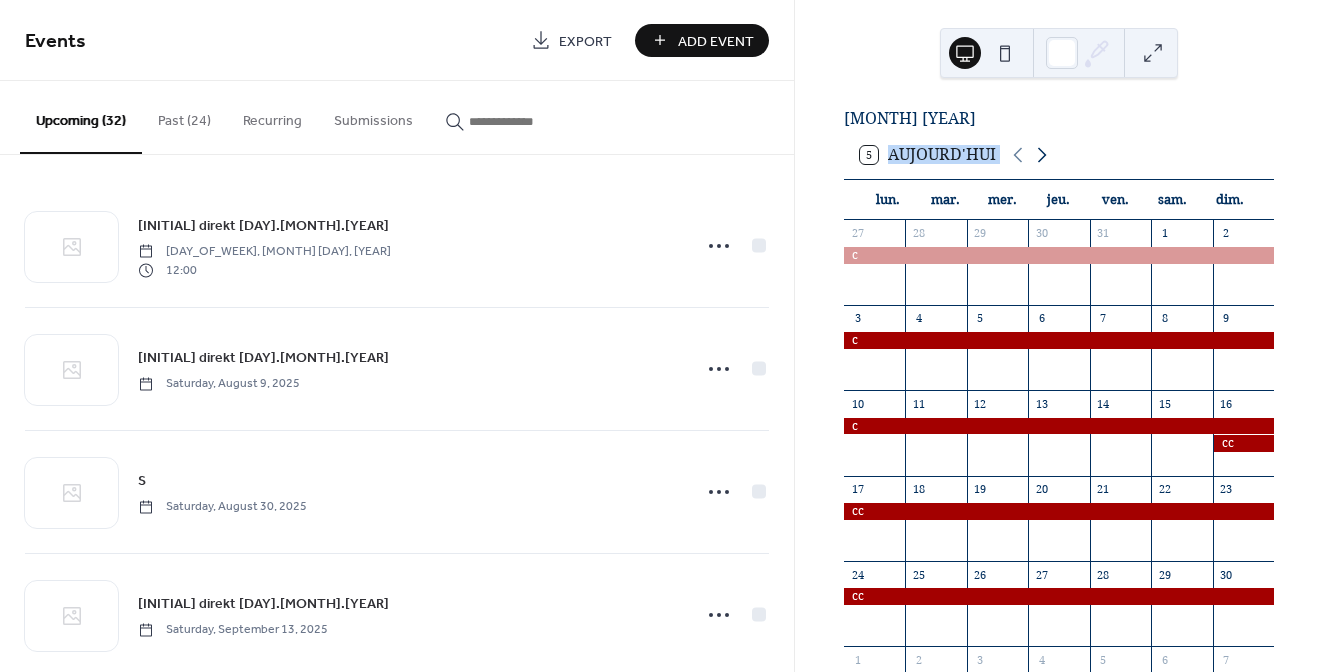 click 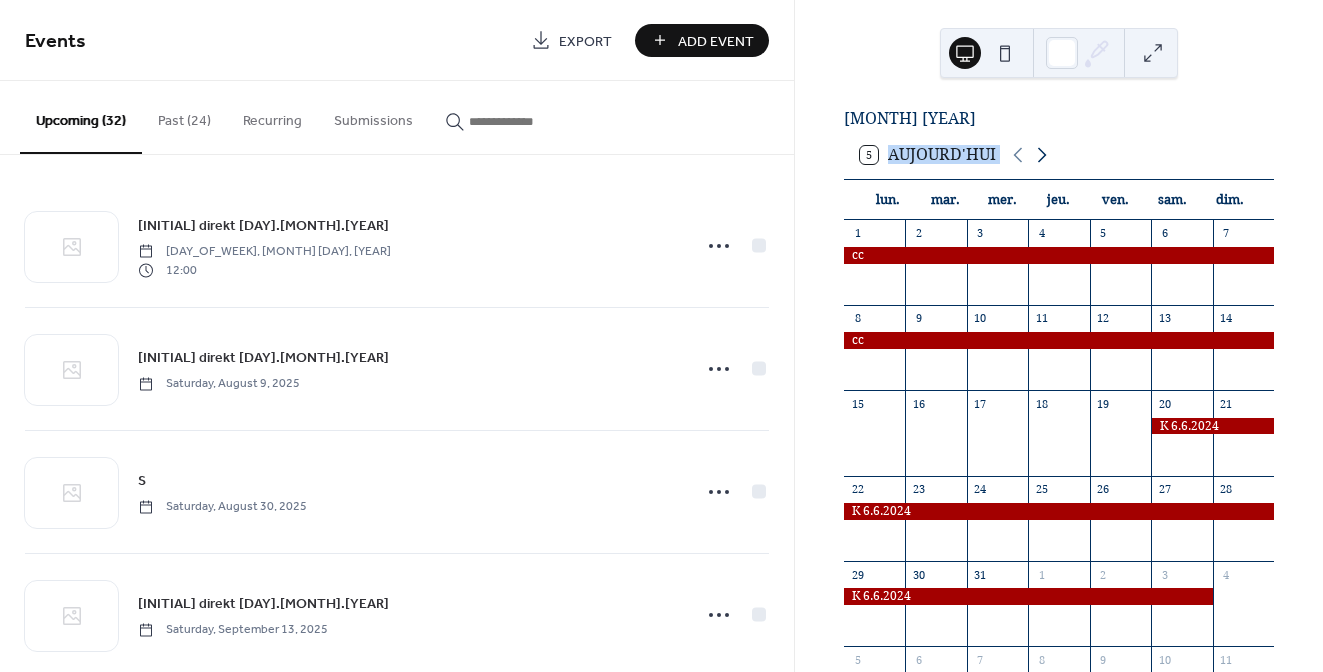 click 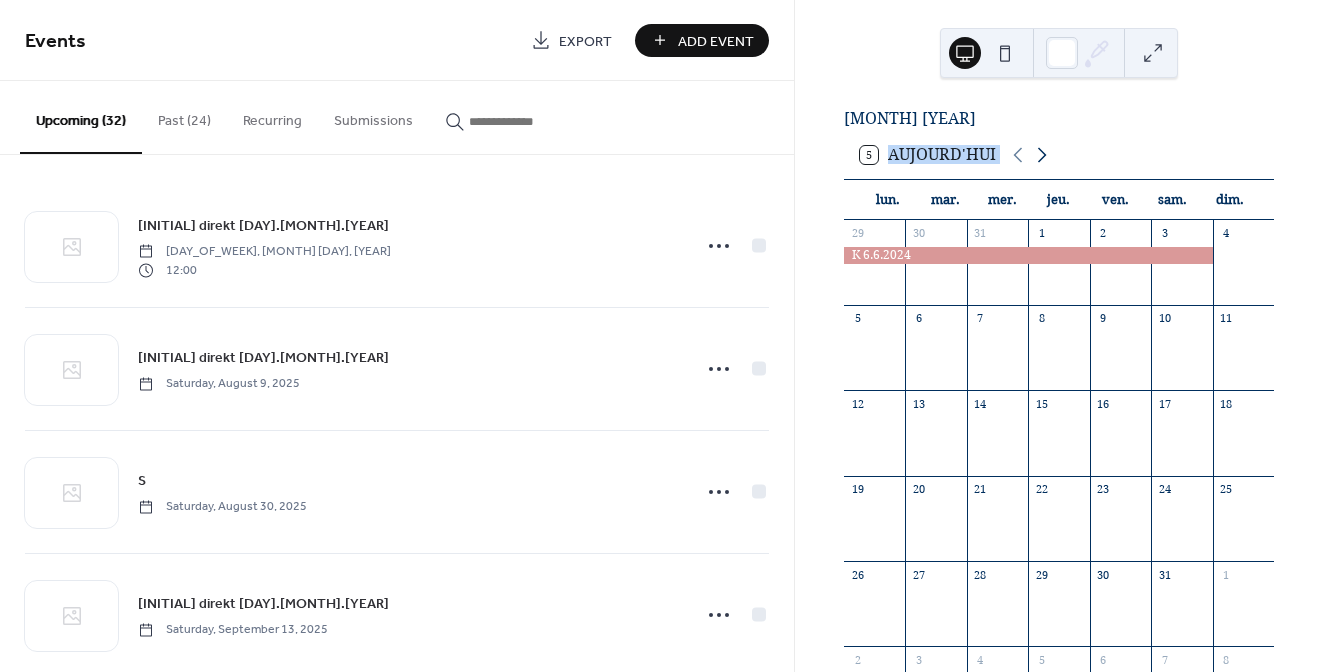 click 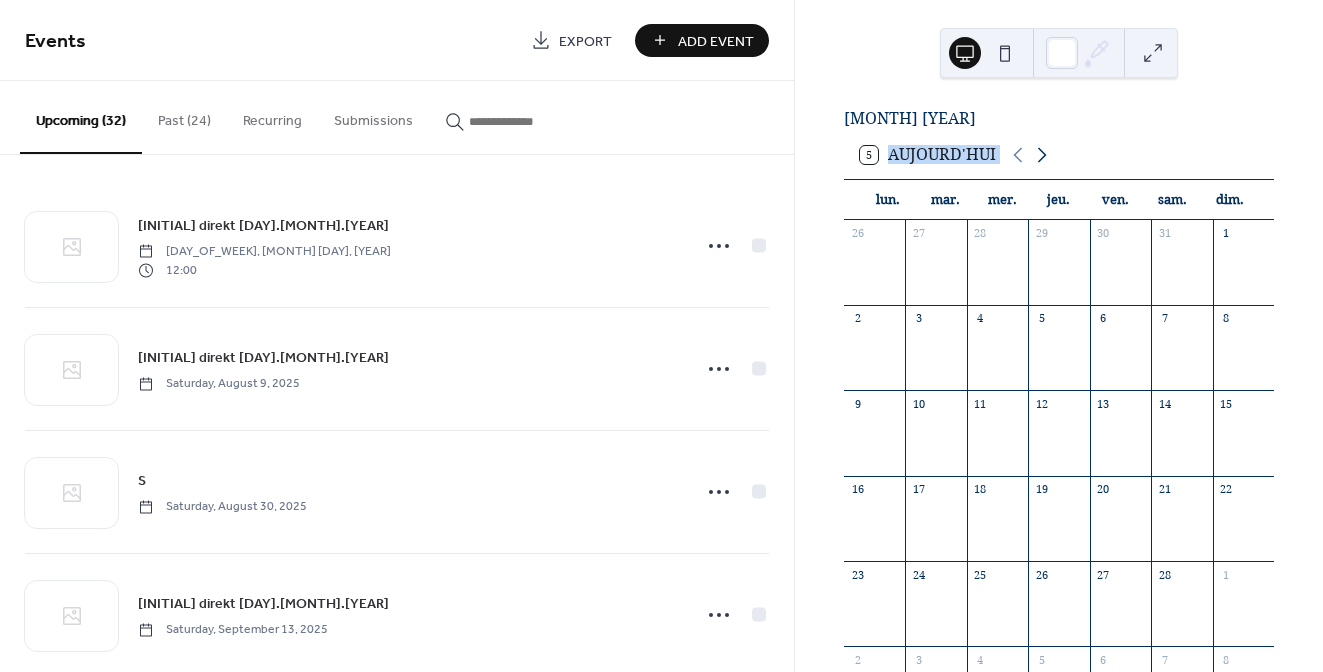 click 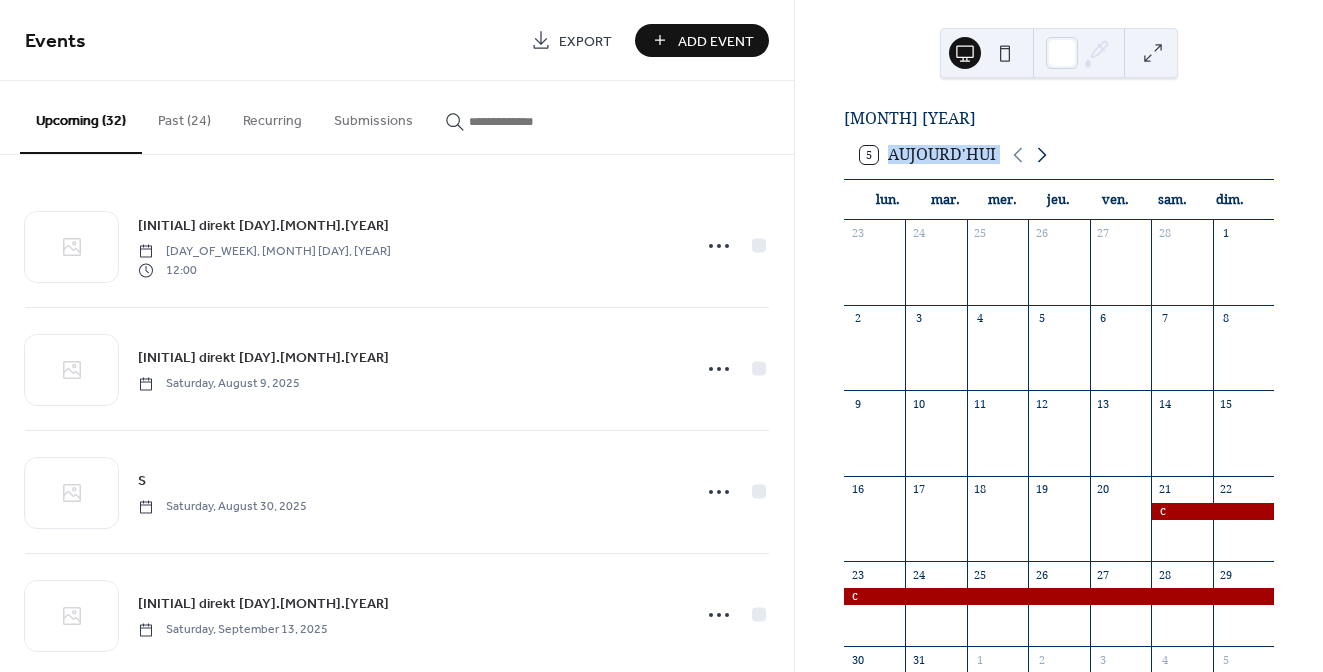 click 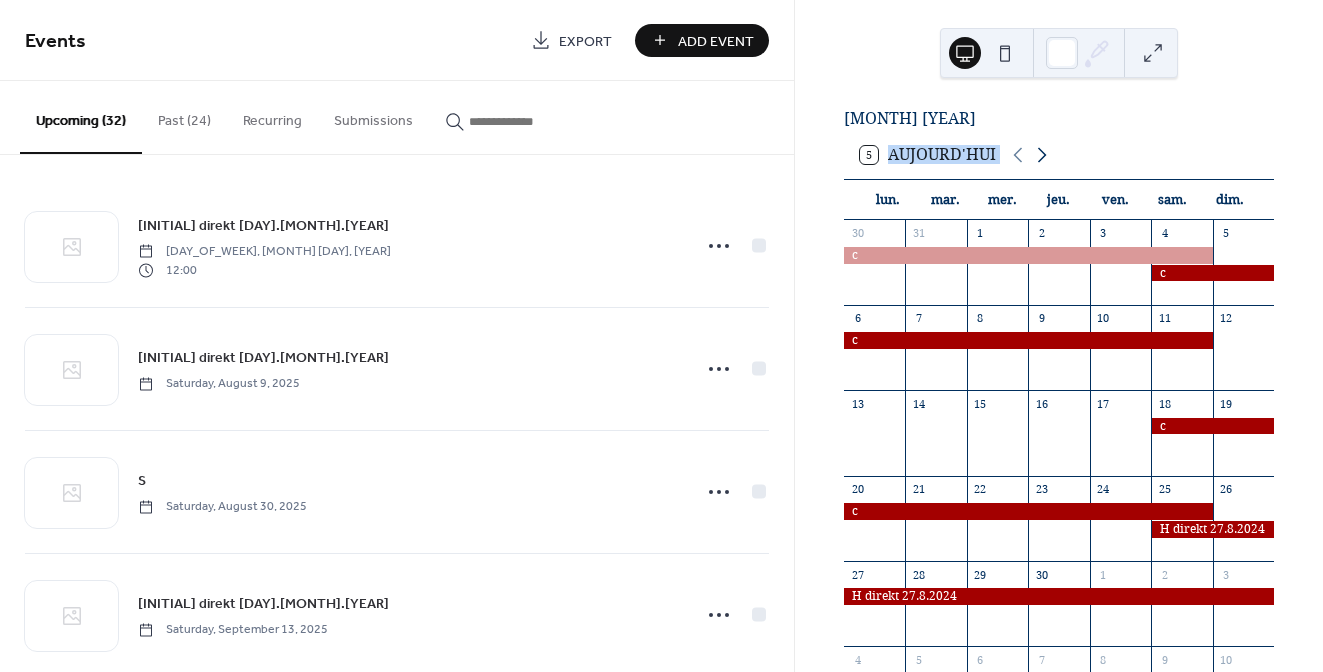 click 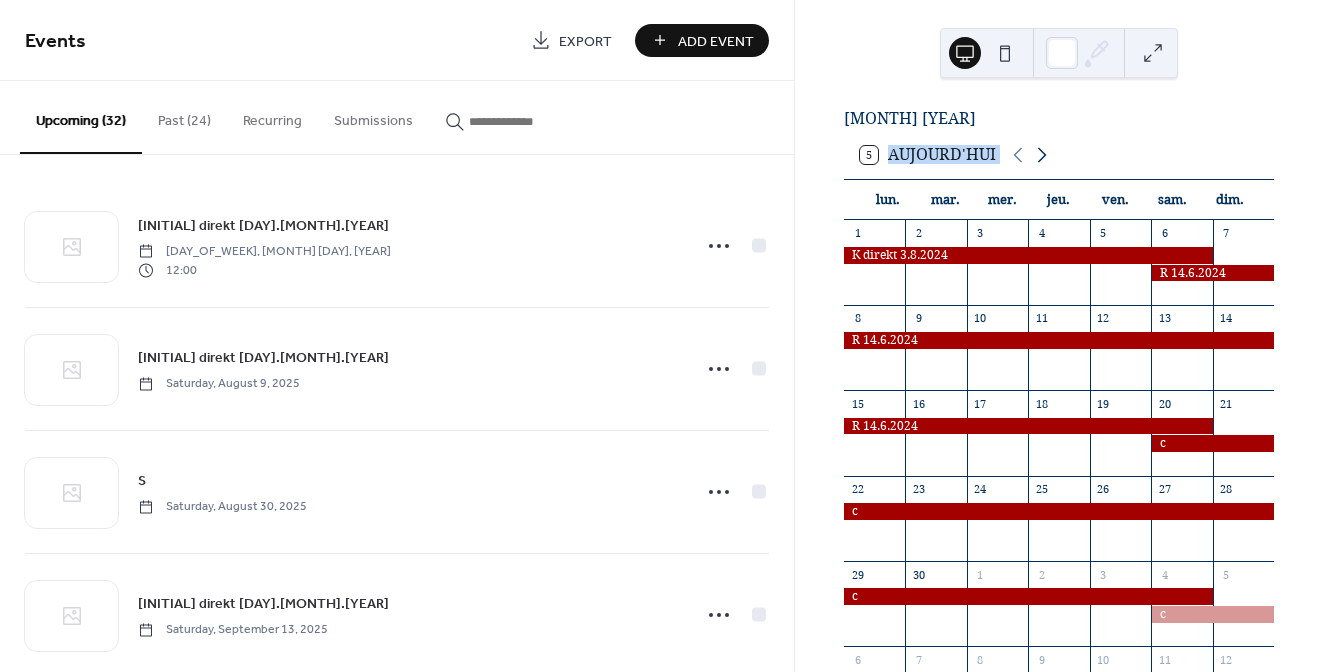 click 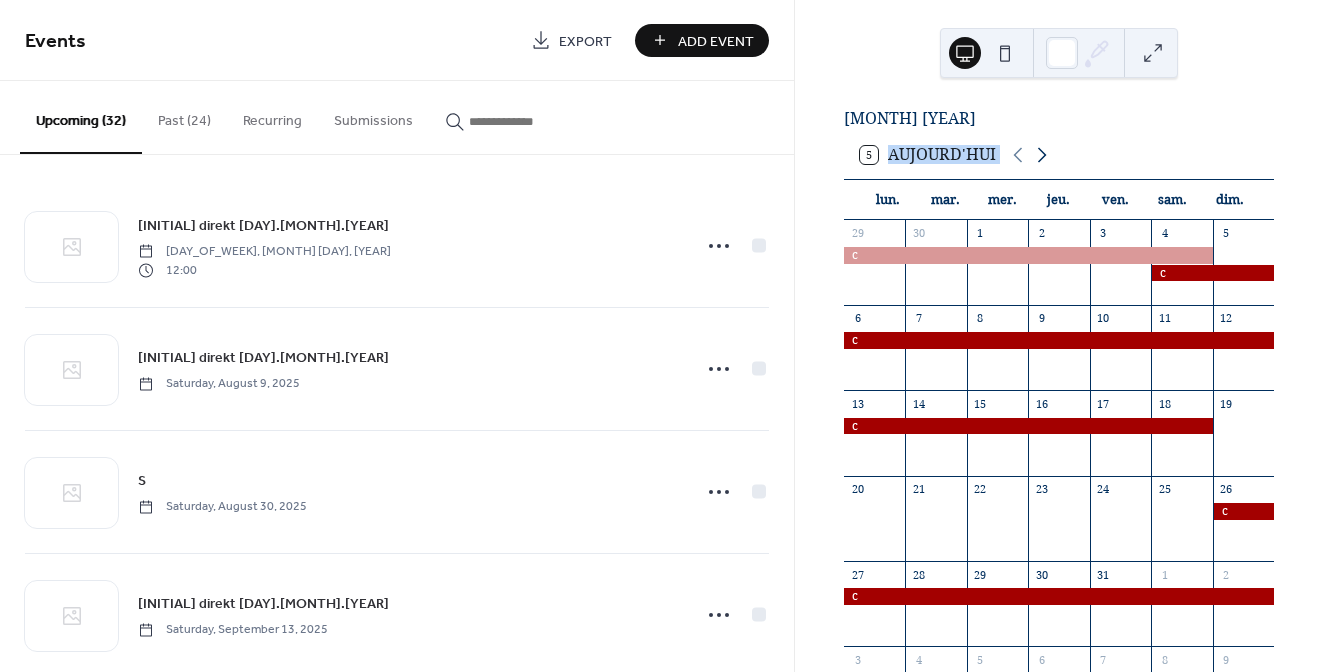 click 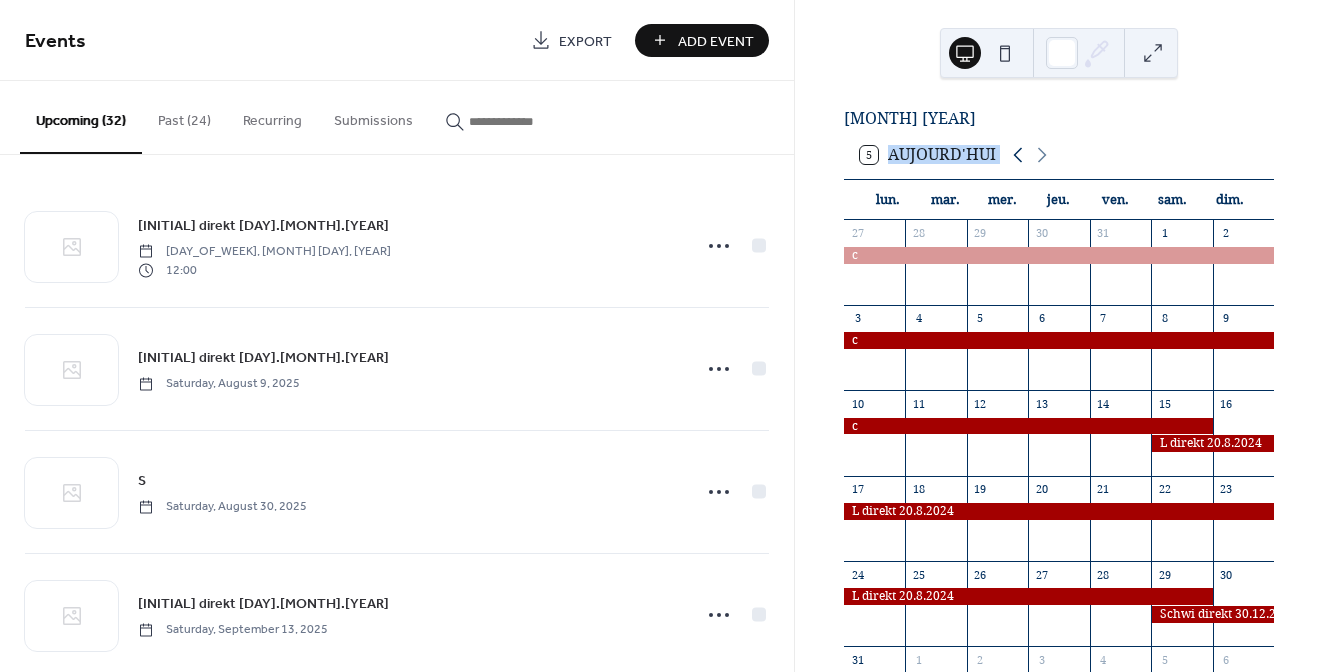 click 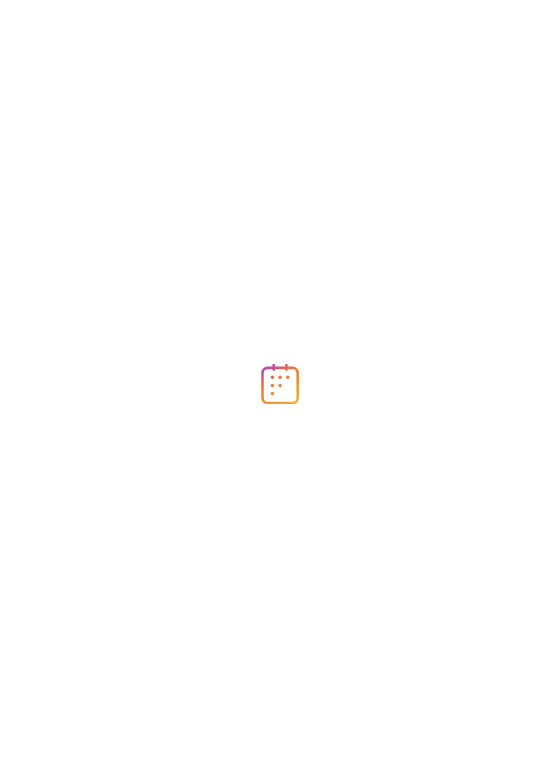 scroll, scrollTop: 0, scrollLeft: 0, axis: both 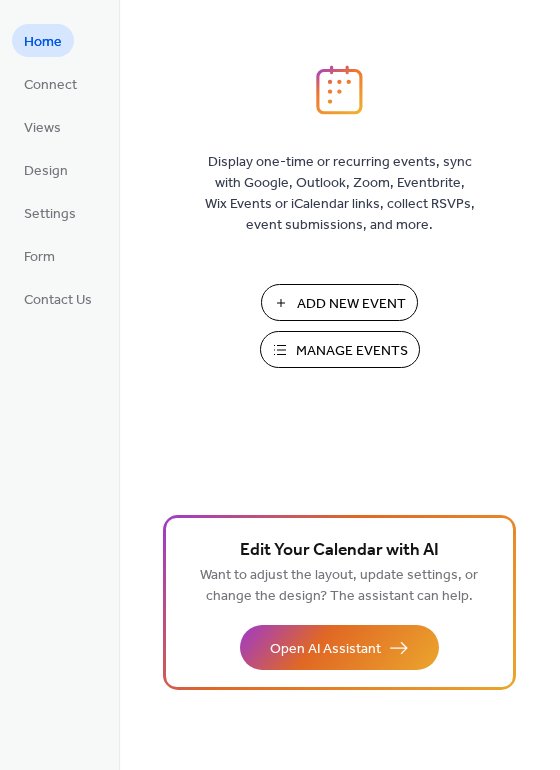 click on "Manage Events" at bounding box center [352, 351] 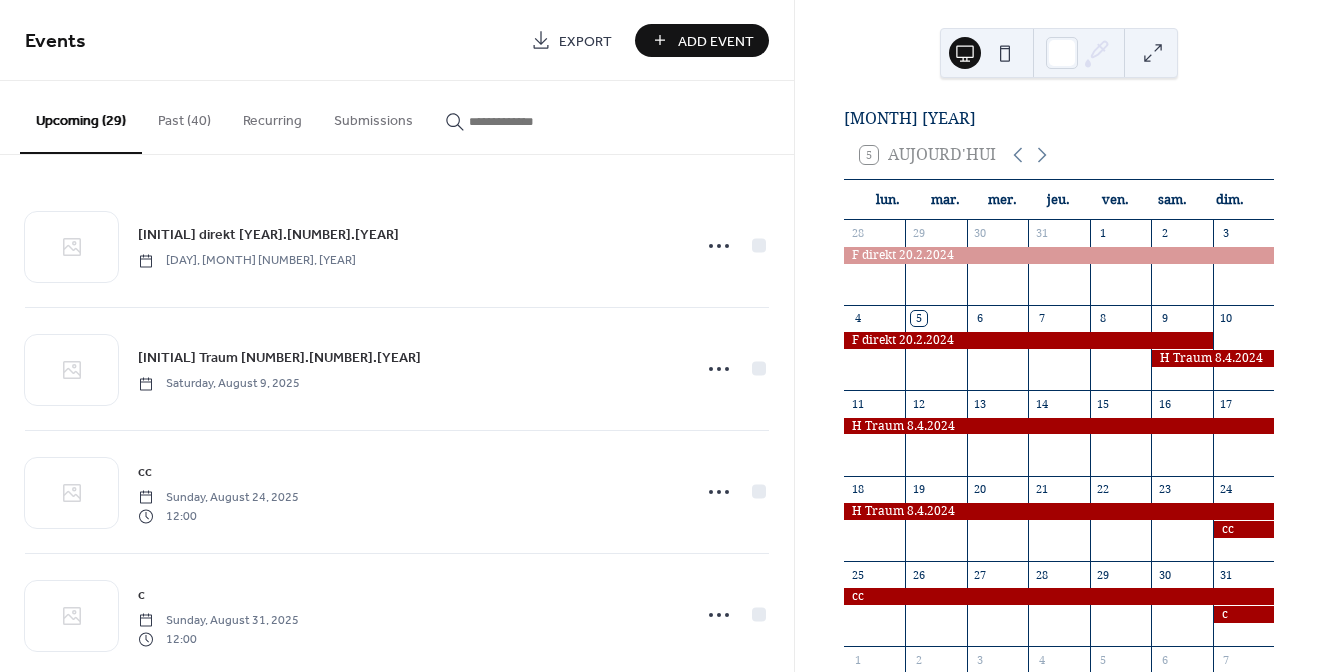 scroll, scrollTop: 0, scrollLeft: 0, axis: both 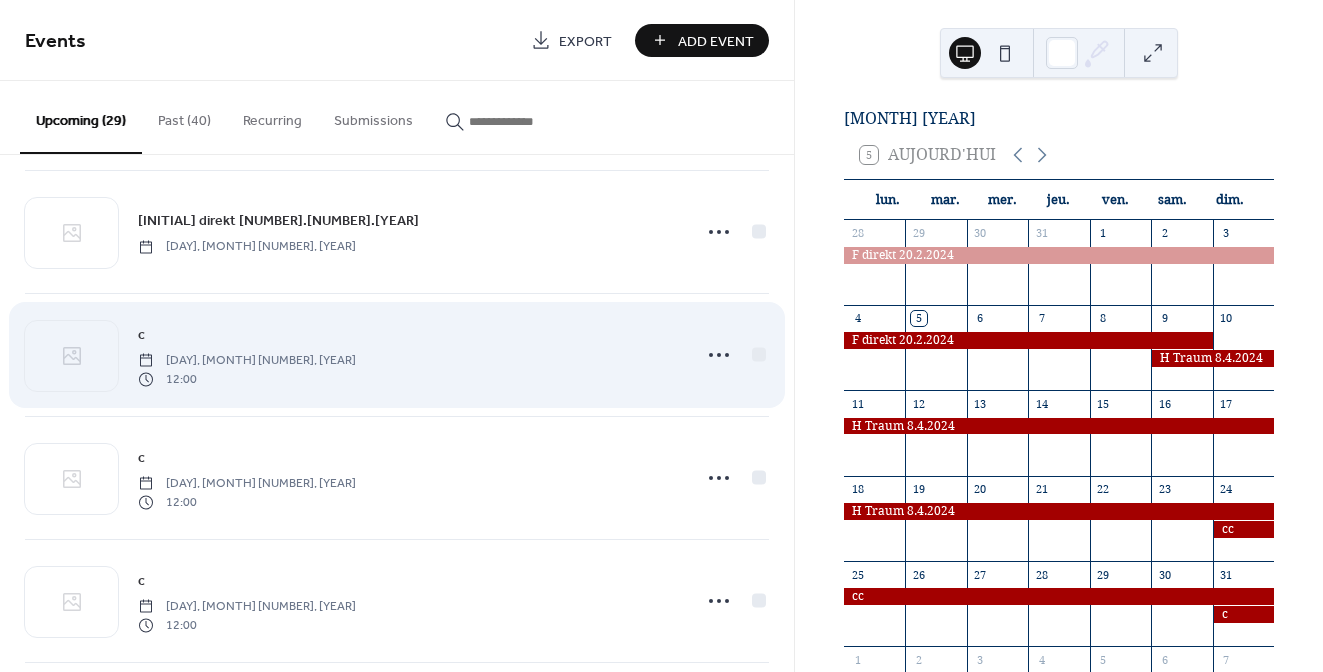 click on "[DAY], [MONTH] [NUMBER], [YEAR]" at bounding box center [247, 361] 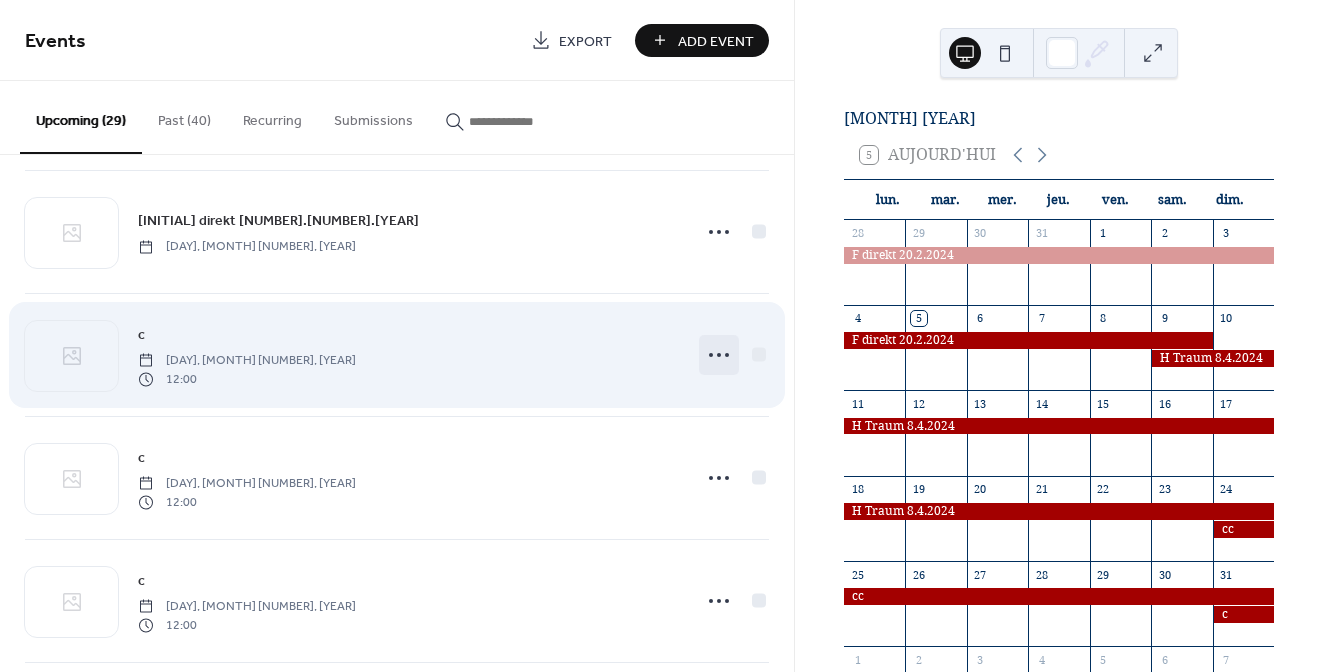 click 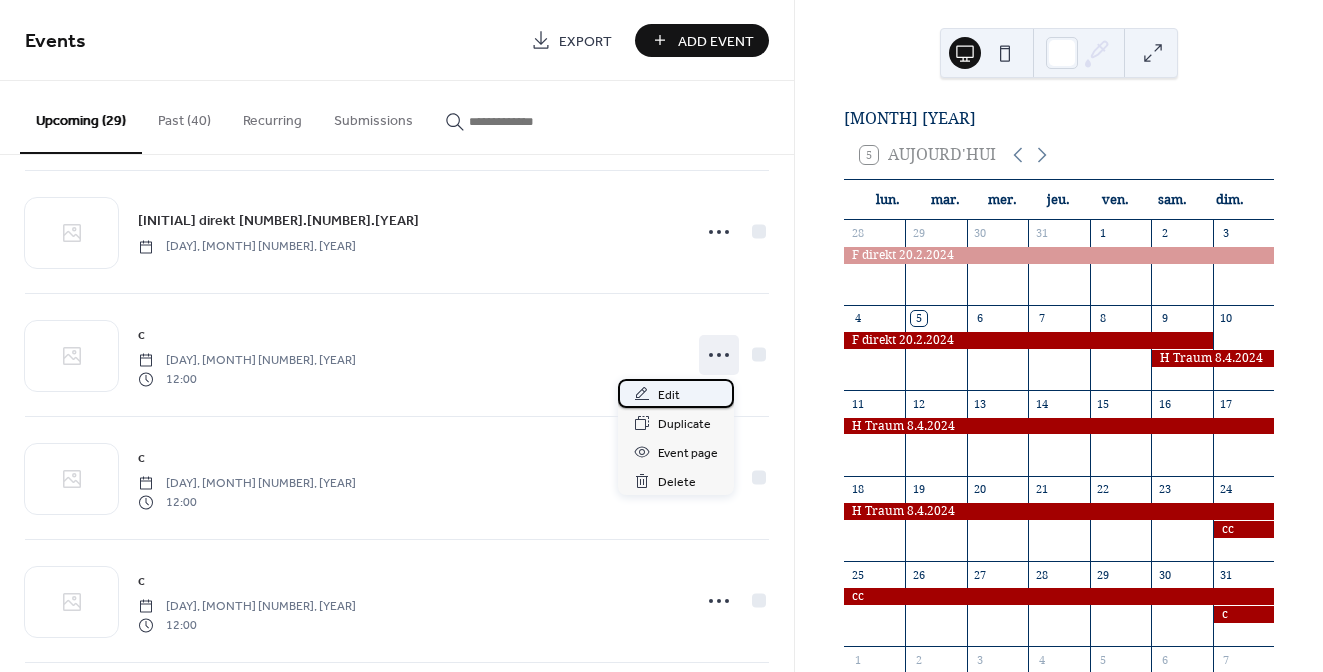 click on "Edit" at bounding box center (669, 395) 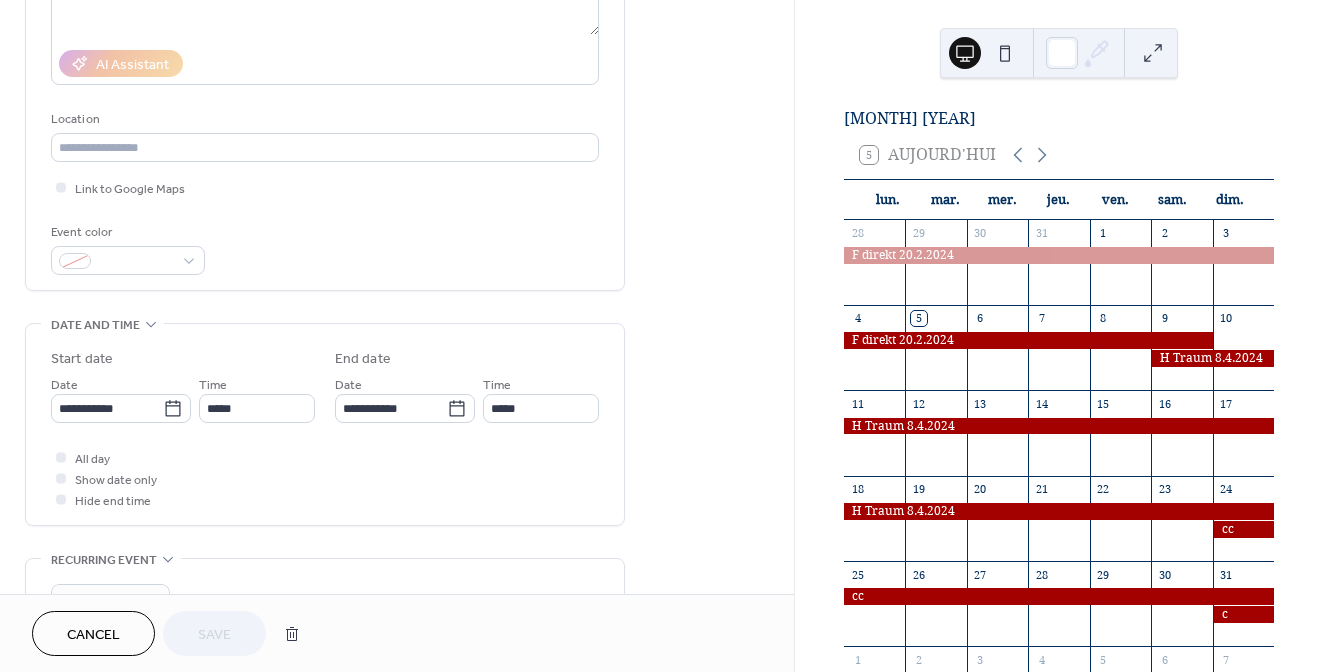 scroll, scrollTop: 330, scrollLeft: 0, axis: vertical 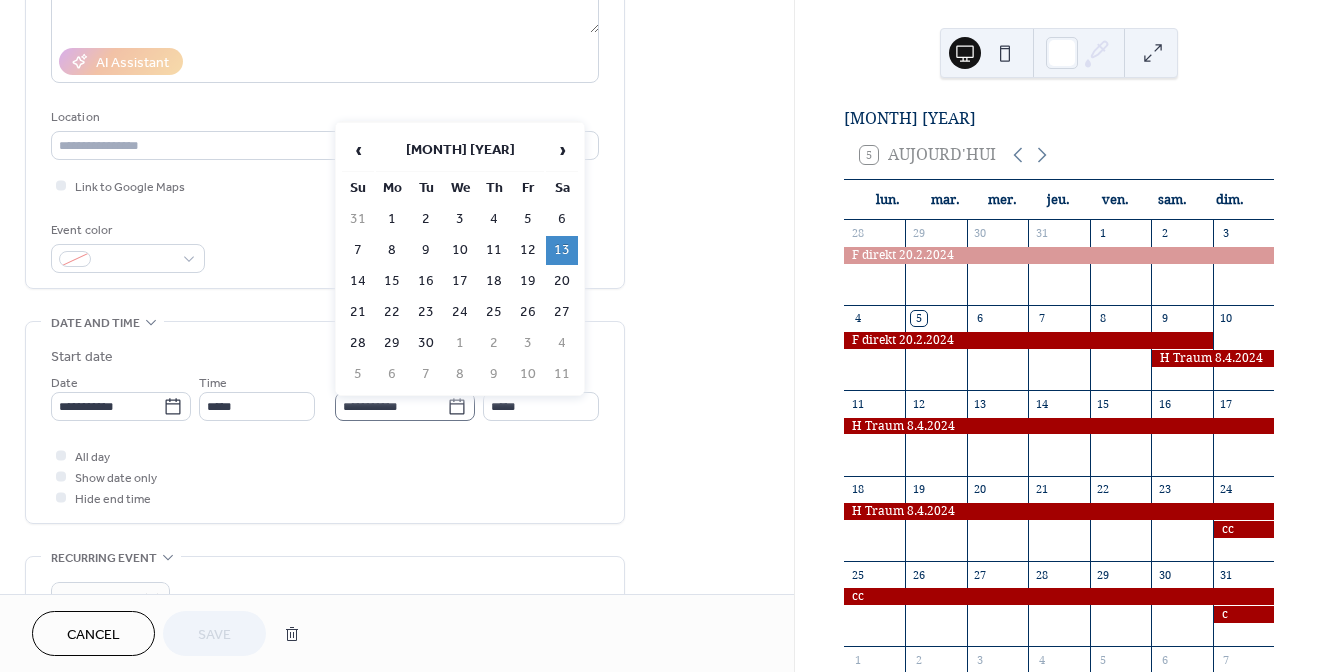click 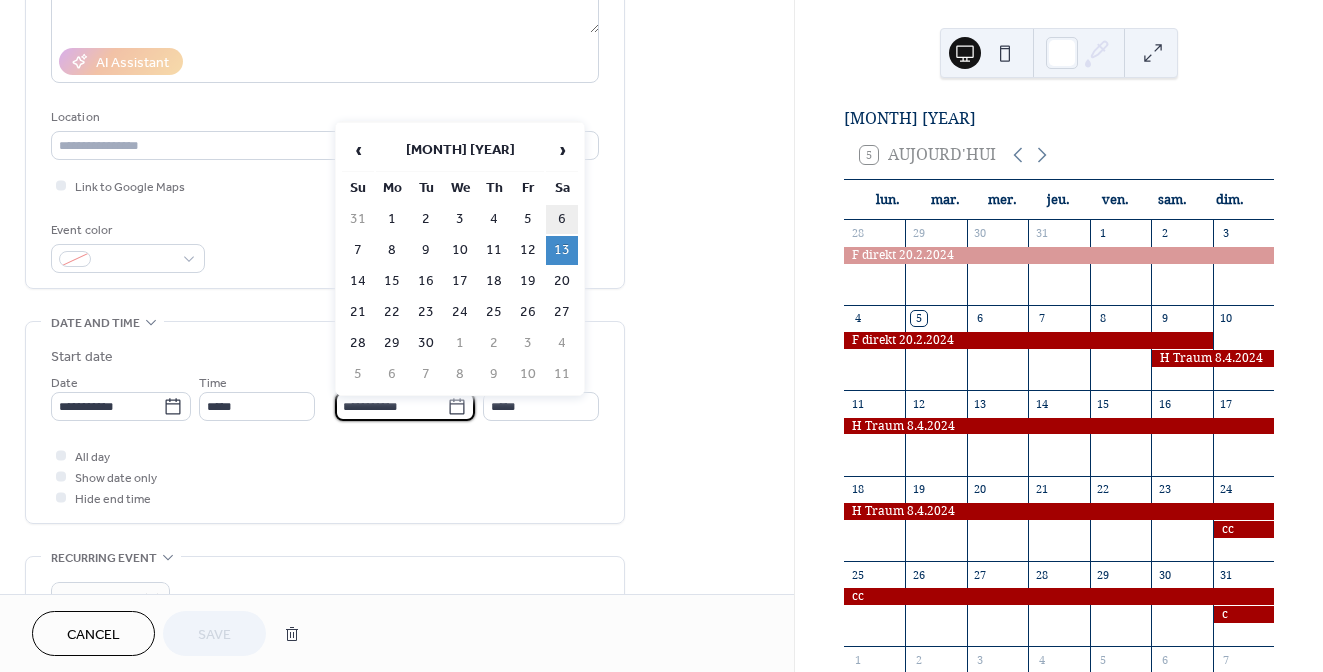 click on "6" at bounding box center (562, 219) 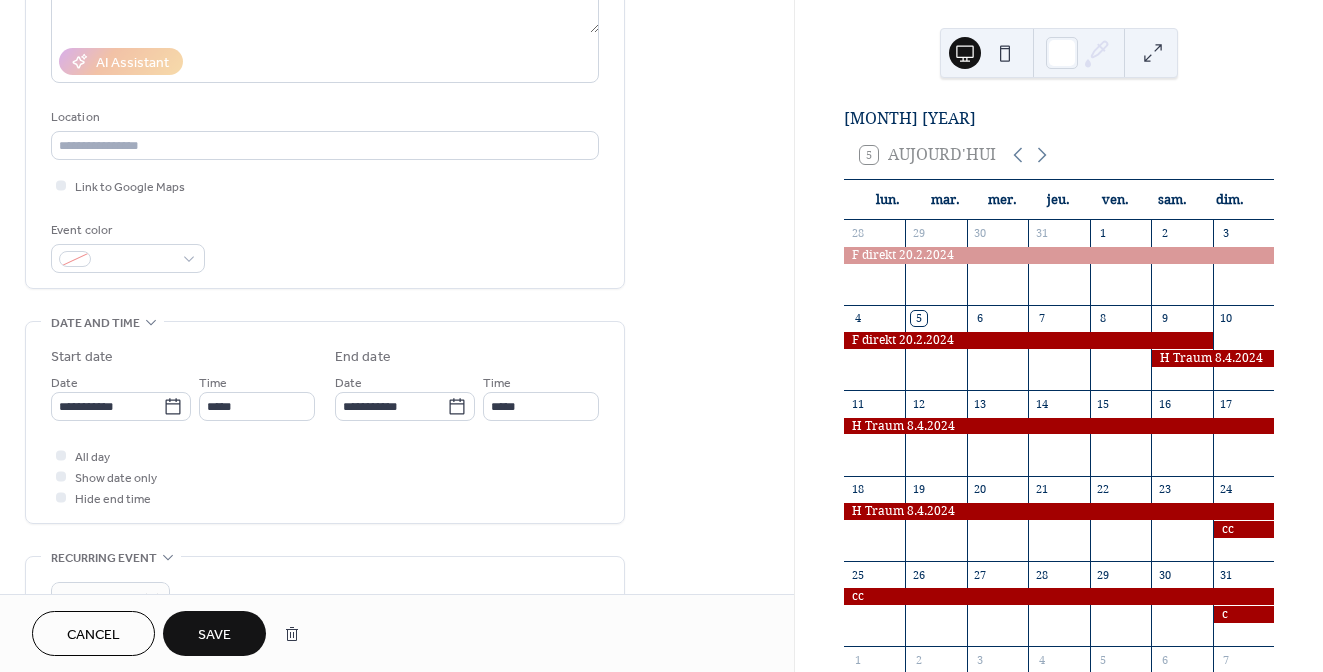 click on "Save" at bounding box center [214, 635] 